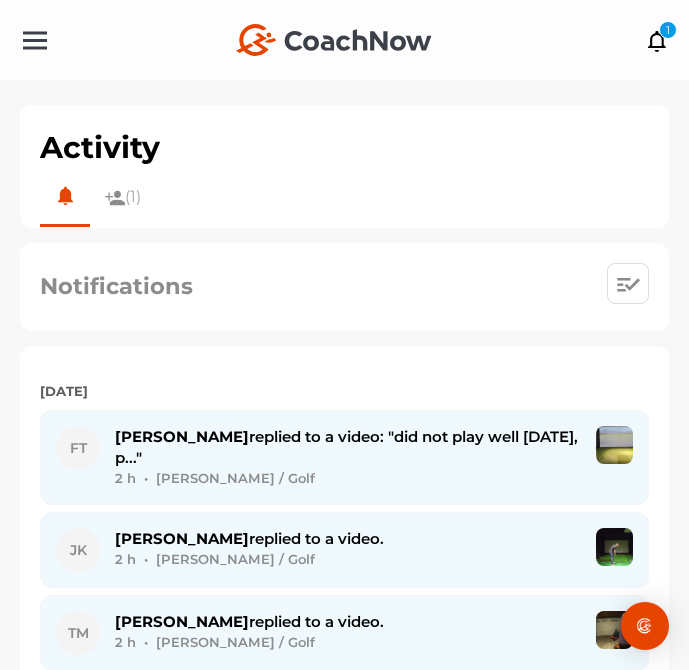 scroll, scrollTop: 0, scrollLeft: 0, axis: both 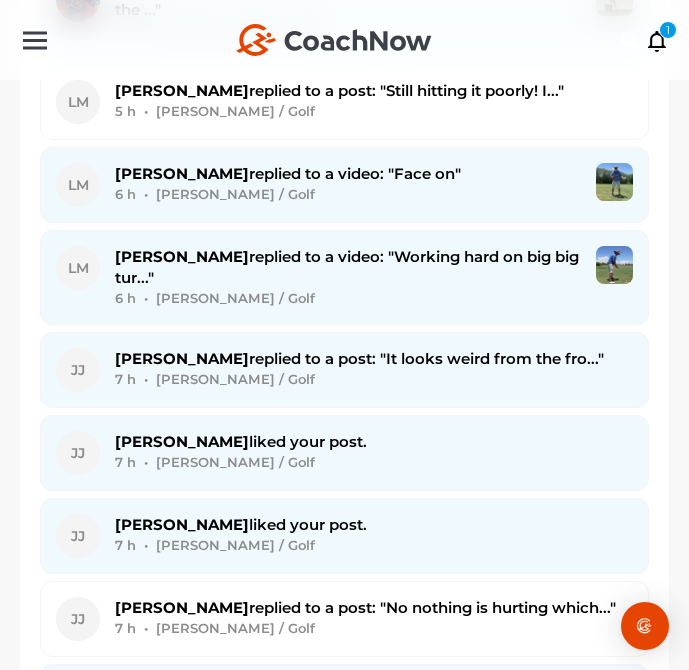 click on "[PERSON_NAME]  replied to a post: "It looks weird from the fro..."" at bounding box center (359, 358) 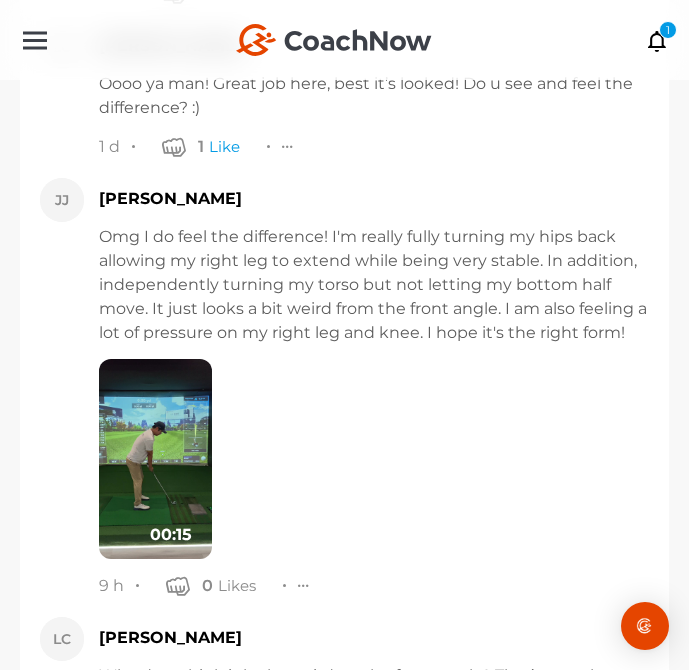 scroll, scrollTop: 3804, scrollLeft: 0, axis: vertical 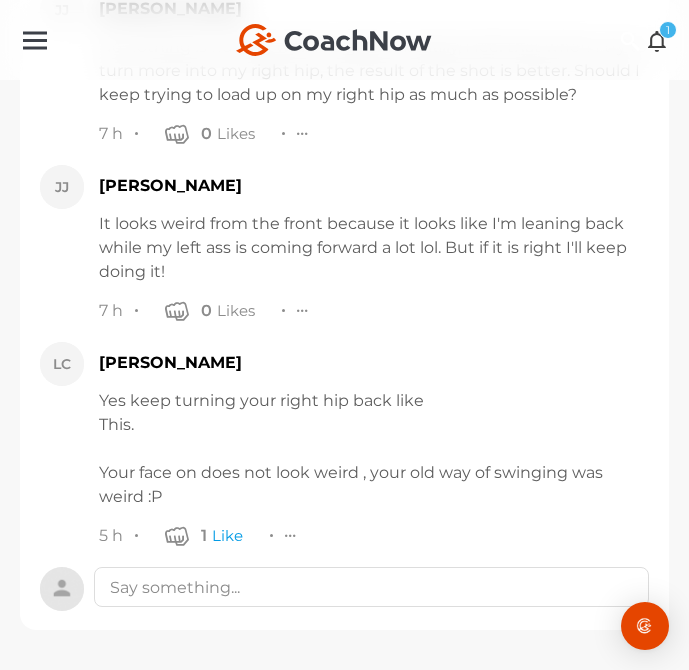 click at bounding box center [657, 40] 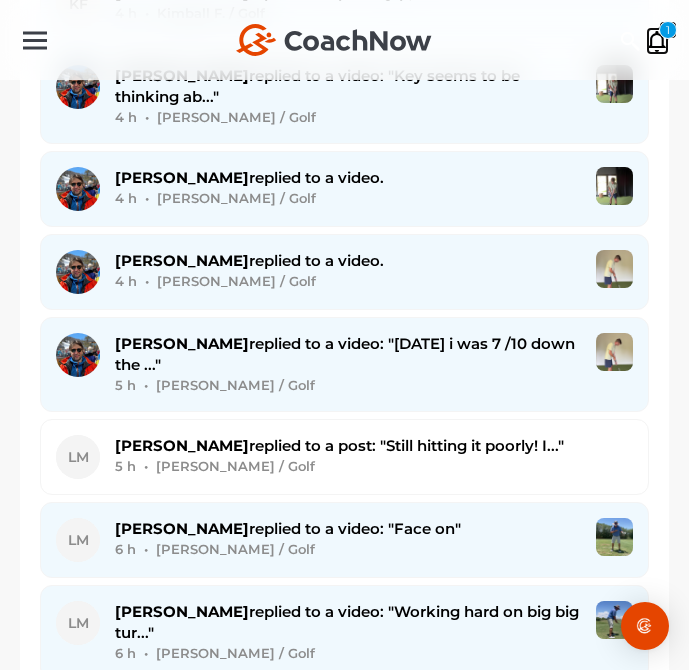 scroll, scrollTop: 2407, scrollLeft: 0, axis: vertical 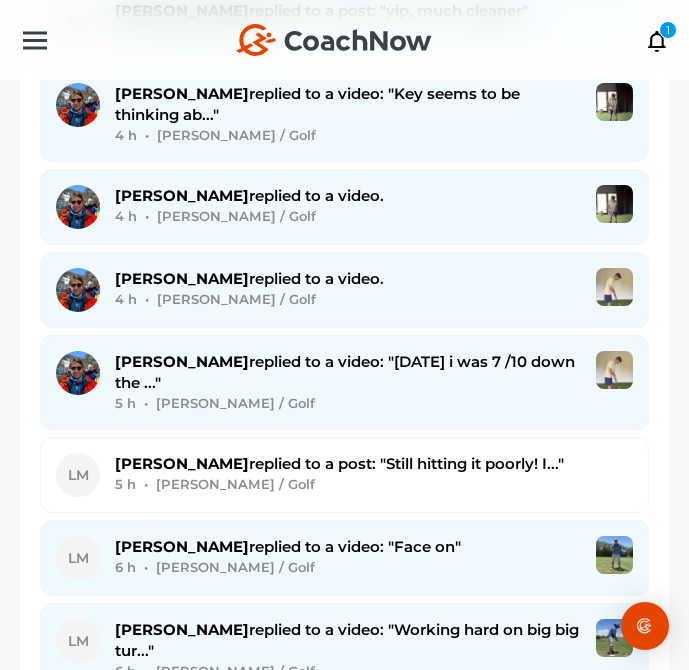 click on "5 h  •  [PERSON_NAME] / Golf" at bounding box center (348, 403) 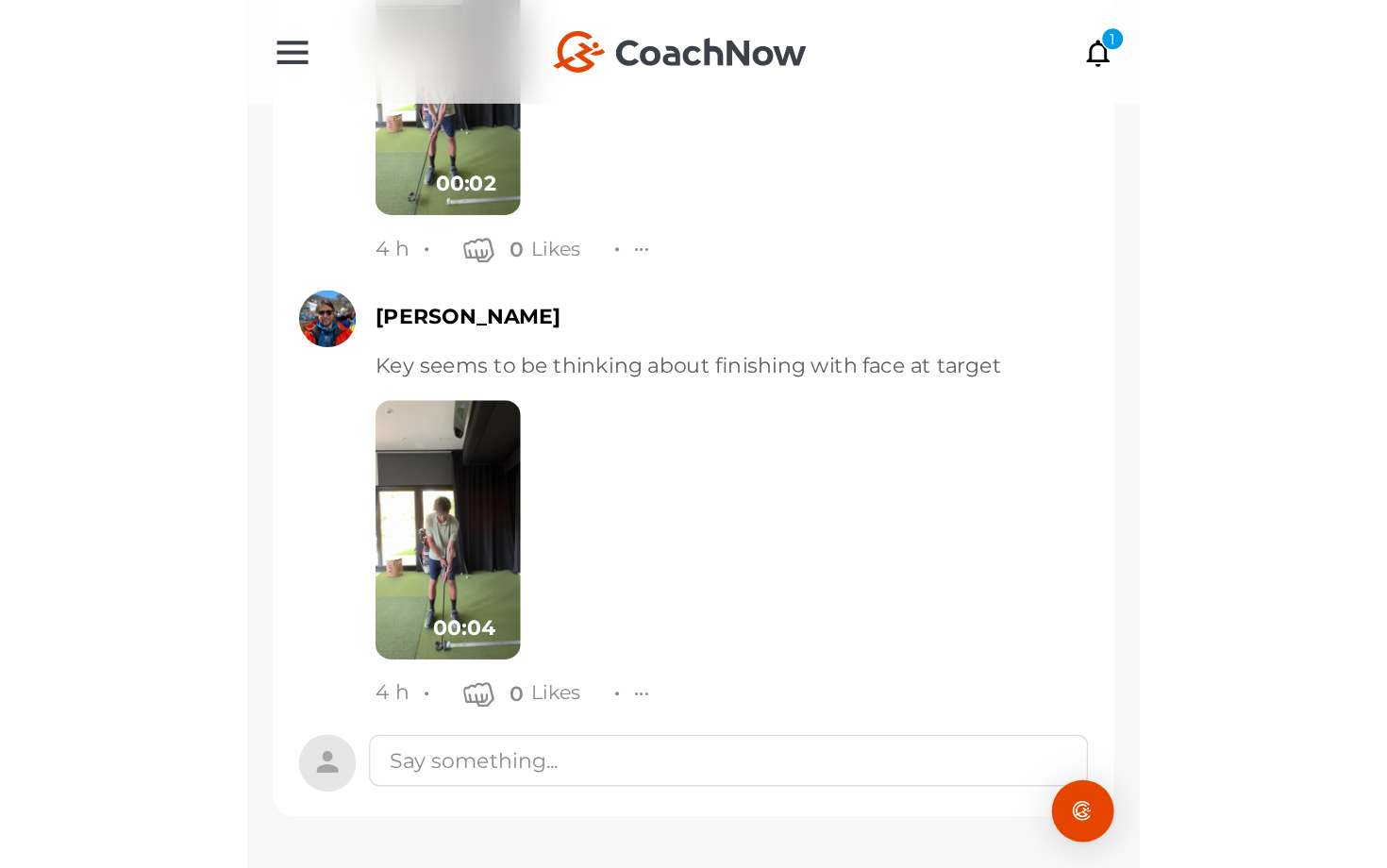 scroll, scrollTop: 2385, scrollLeft: 0, axis: vertical 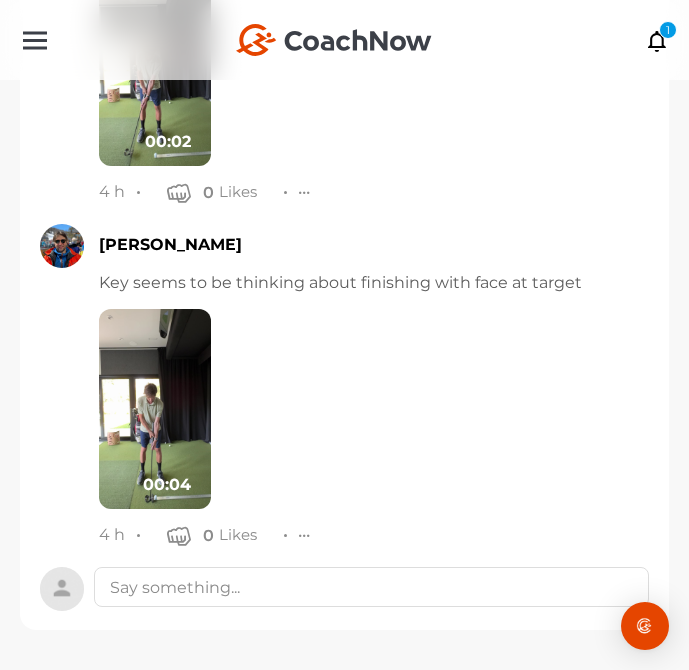click at bounding box center [155, 409] 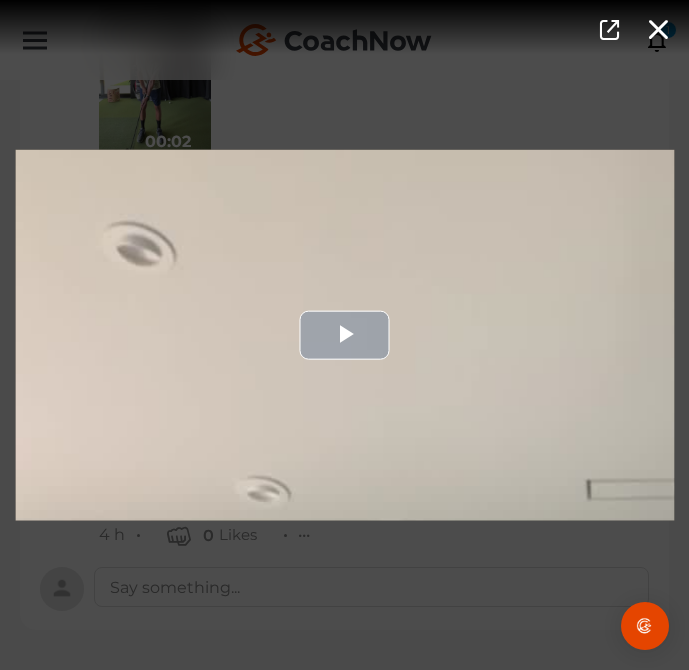 click at bounding box center [344, 335] 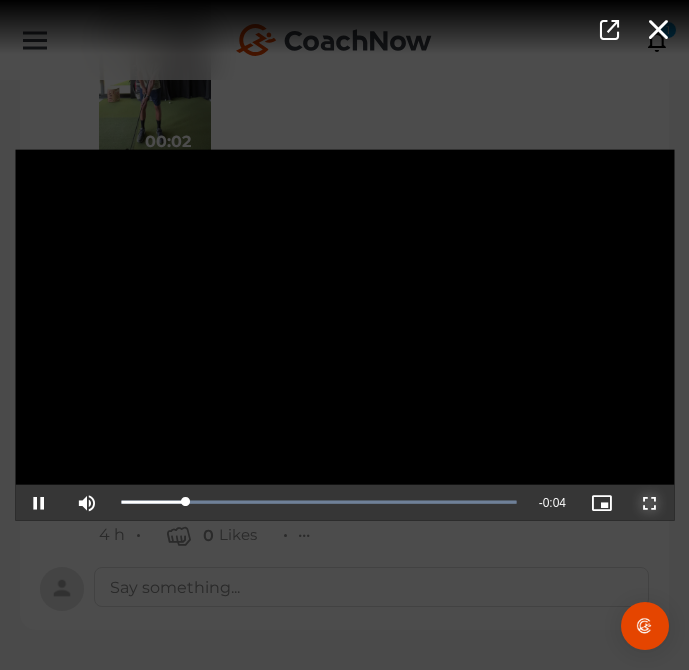 click at bounding box center [650, 502] 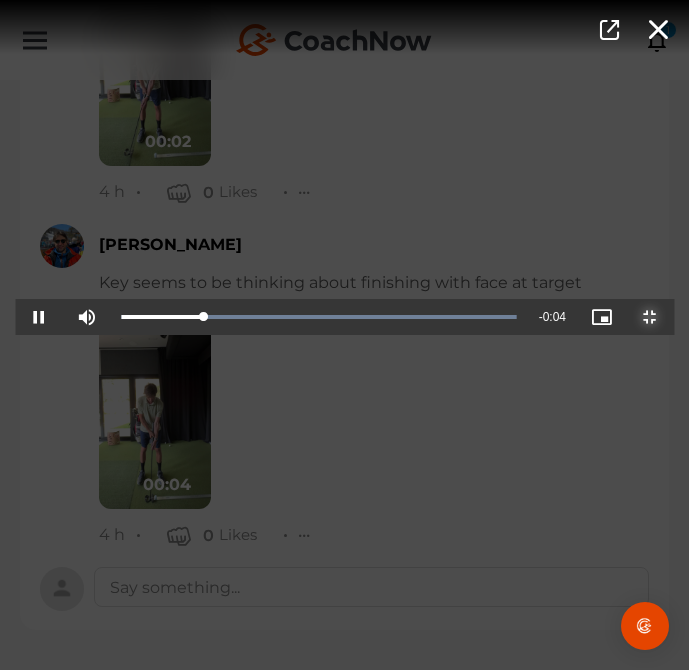 scroll, scrollTop: 2165, scrollLeft: 0, axis: vertical 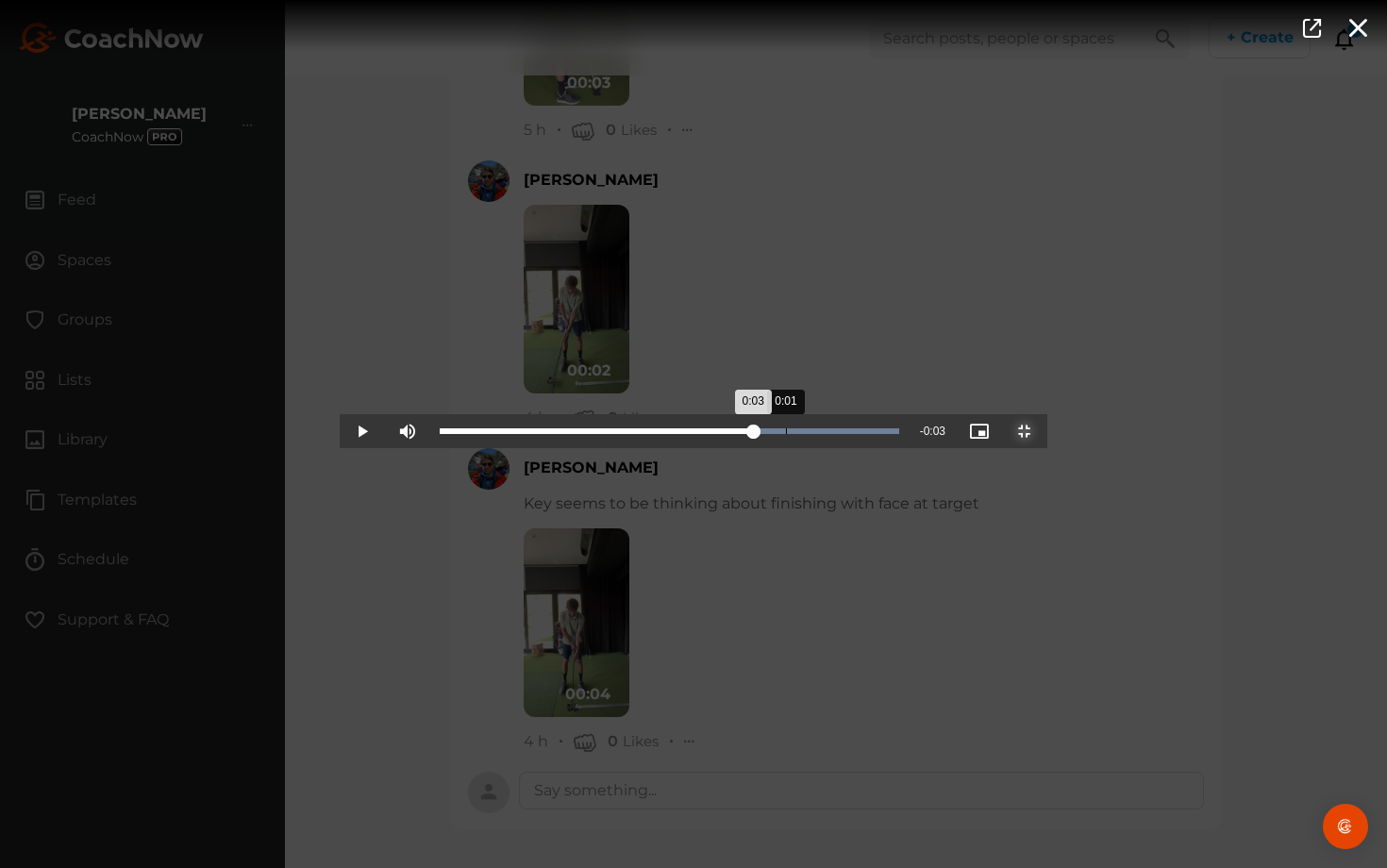 click on "Loaded :  100.00% 0:01 0:03" at bounding box center (669, 431) 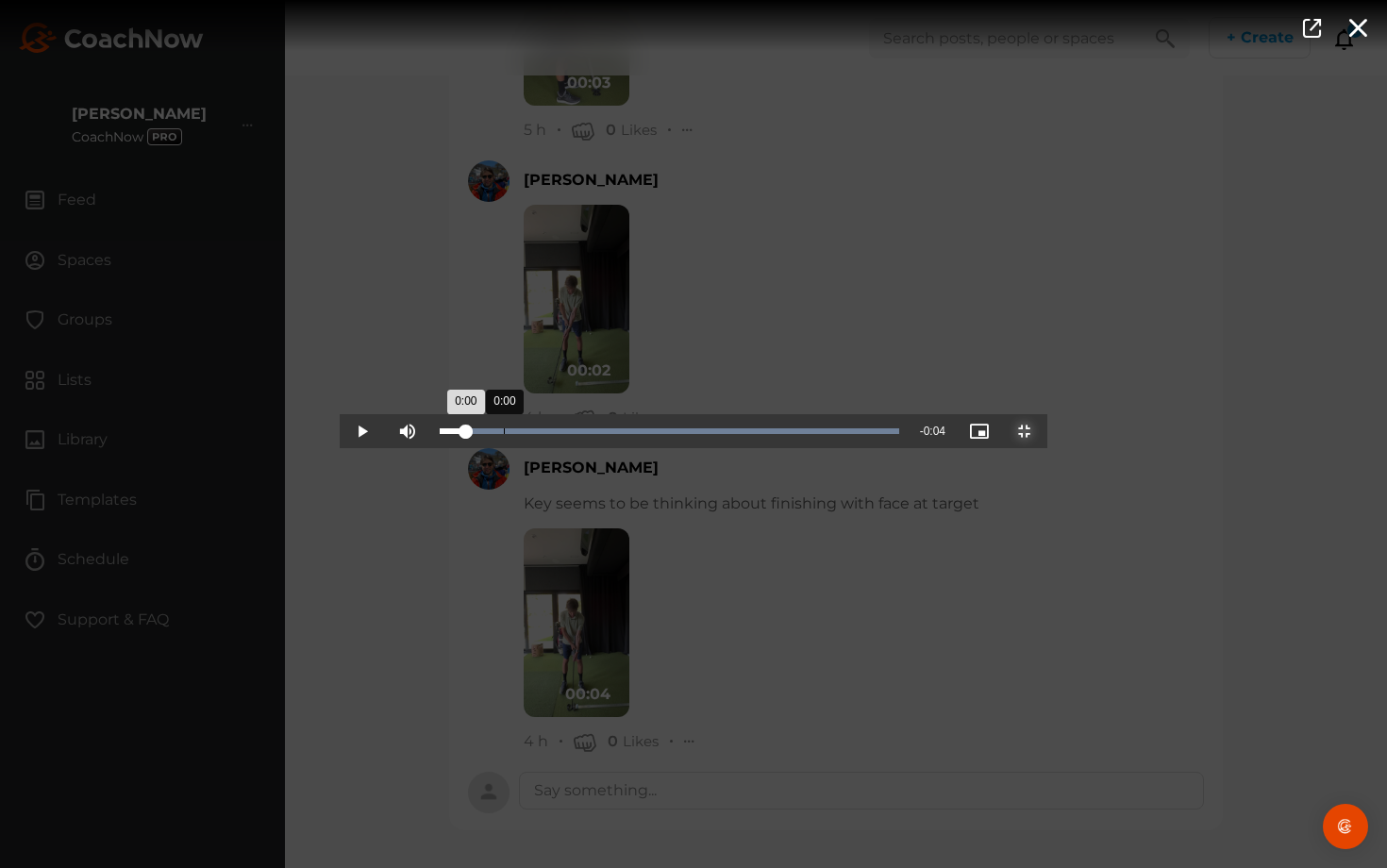 drag, startPoint x: 446, startPoint y: 859, endPoint x: 164, endPoint y: 855, distance: 282.02837 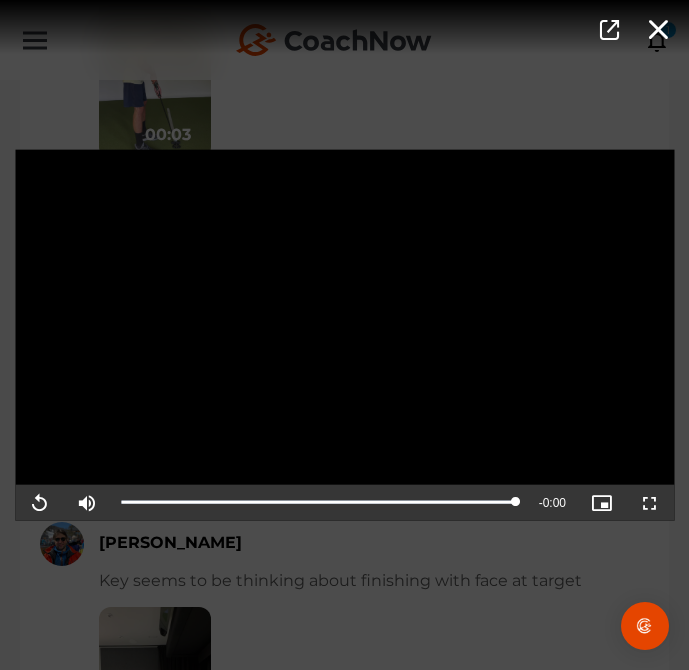 click on "Video Player is loading. Play Video Replay Mute Current Time  0:04 / Duration  0:04 Loaded :  100.00% 0:03 0:04 Stream Type  LIVE Seek to live, currently playing live LIVE Remaining Time  - 0:00   Playback Rate 1x Chapters Chapters Descriptions descriptions off , selected Captions captions settings , opens captions settings dialog captions off , selected Audio Track Picture-in-Picture Non-Fullscreen This is a modal window. Beginning of dialog window. Escape will cancel and close the window. Text Color White Black [PERSON_NAME] Blue Yellow Magenta Cyan Transparency Opaque Semi-Transparent Background Color Black White [PERSON_NAME] Blue Yellow Magenta Cyan Transparency Opaque Semi-Transparent Transparent Window Color Black White [PERSON_NAME] Blue Yellow Magenta Cyan Transparency Transparent Semi-Transparent Opaque Font Size 50% 75% 100% 125% 150% 175% 200% 300% 400% Text Edge Style None Raised Depressed Uniform Dropshadow Font Family" at bounding box center (344, 335) 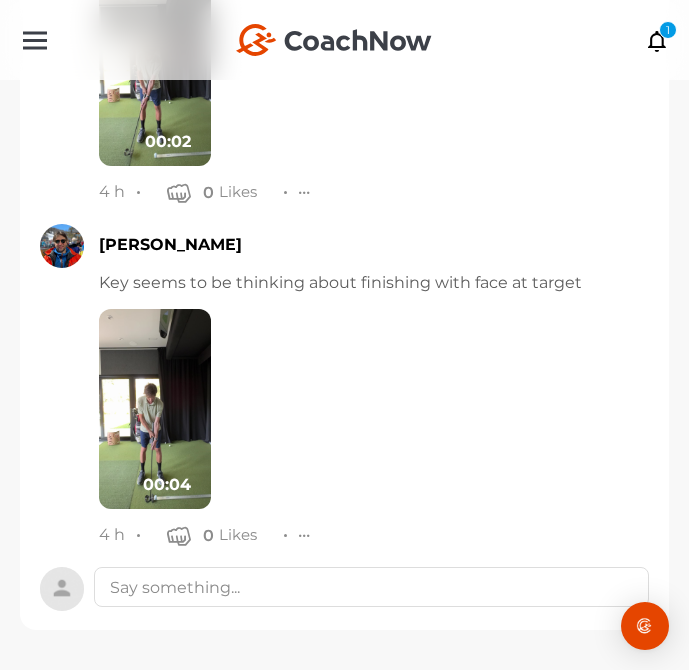 scroll, scrollTop: 2389, scrollLeft: 0, axis: vertical 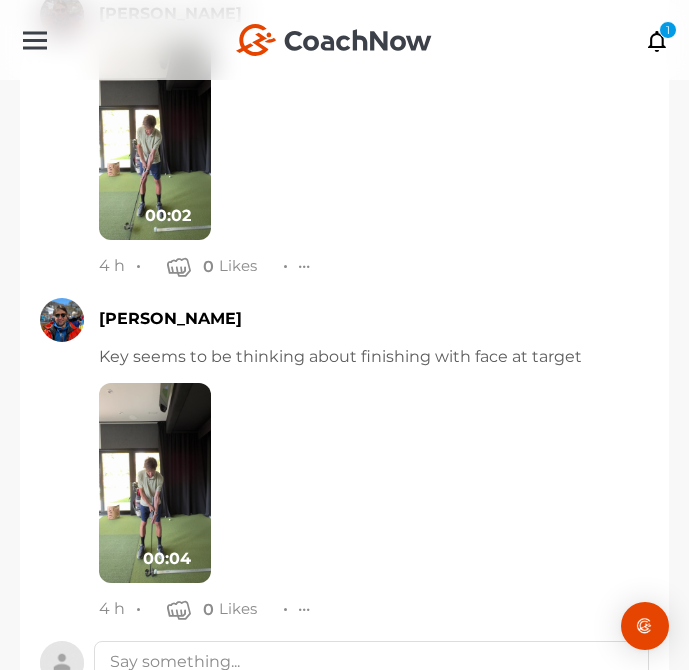 click at bounding box center [155, 140] 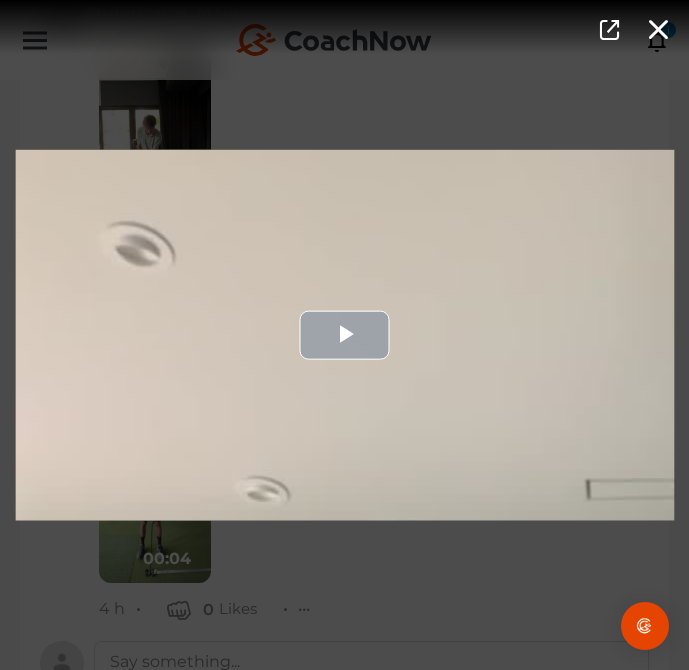 click at bounding box center [344, 335] 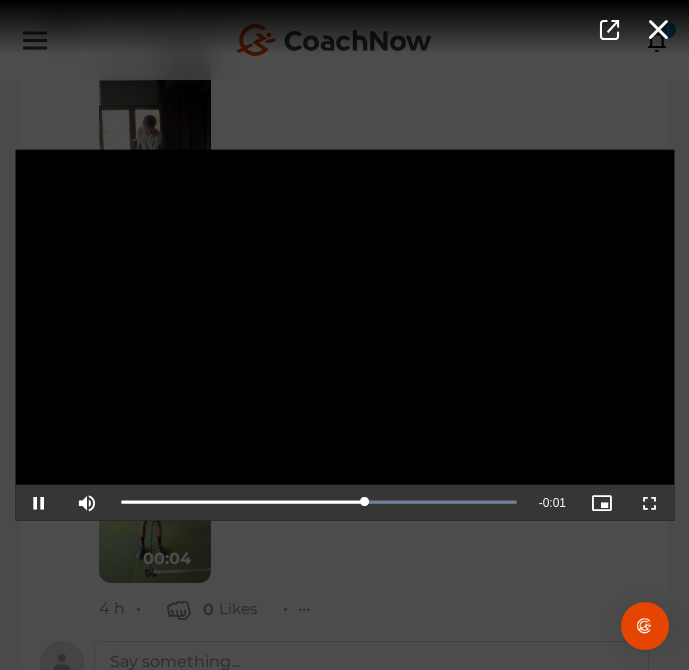 click on "Video Player is loading. Play Video Pause Mute Current Time  0:01 / Duration  0:02 Loaded :  100.00% 0:02 0:01 Stream Type  LIVE Seek to live, currently playing live LIVE Remaining Time  - 0:01   Playback Rate 1x Chapters Chapters Descriptions descriptions off , selected Captions captions settings , opens captions settings dialog captions off , selected Audio Track Picture-in-Picture Fullscreen This is a modal window. Beginning of dialog window. Escape will cancel and close the window. Text Color White Black [PERSON_NAME] Blue Yellow Magenta Cyan Transparency Opaque Semi-Transparent Background Color Black White [PERSON_NAME] Blue Yellow Magenta Cyan Transparency Opaque Semi-Transparent Transparent Window Color Black White [PERSON_NAME] Blue Yellow Magenta Cyan Transparency Transparent Semi-Transparent Opaque Font Size 50% 75% 100% 125% 150% 175% 200% 300% 400% Text Edge Style None Raised Depressed Uniform Dropshadow Font Family Casual" at bounding box center (344, 335) 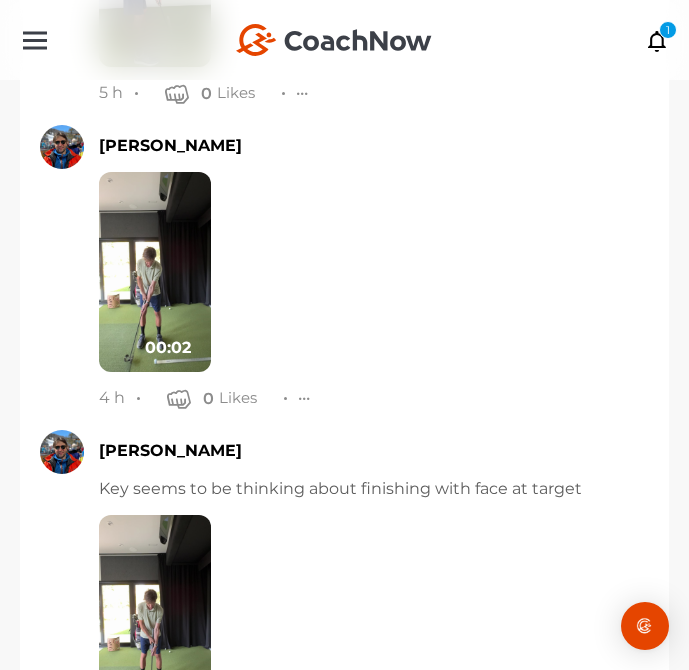 scroll, scrollTop: 2059, scrollLeft: 0, axis: vertical 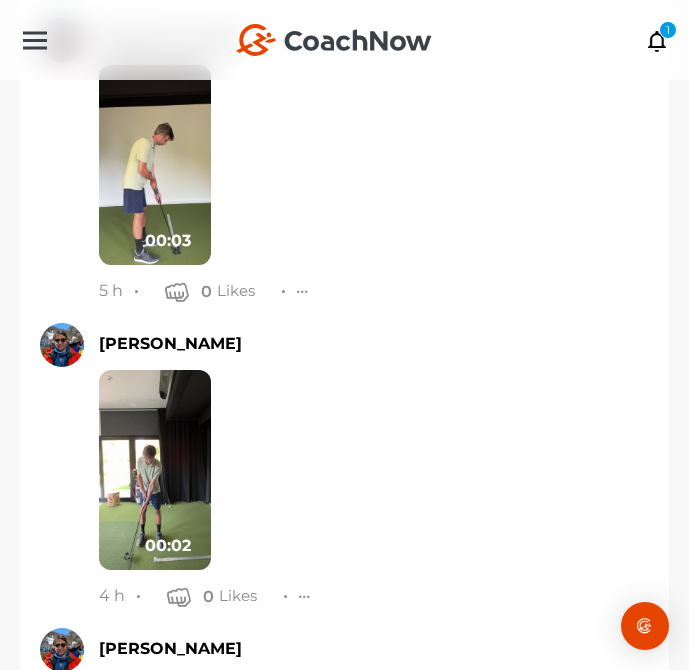 click at bounding box center (155, 165) 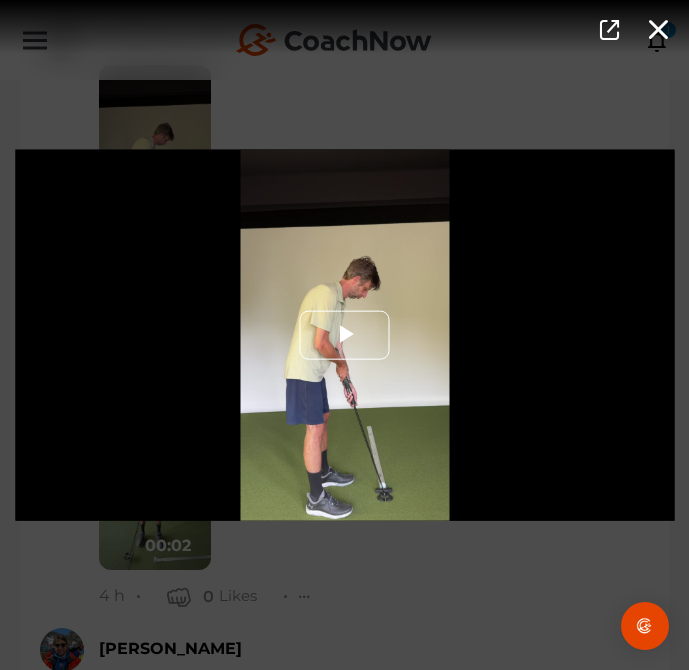 click at bounding box center (345, 335) 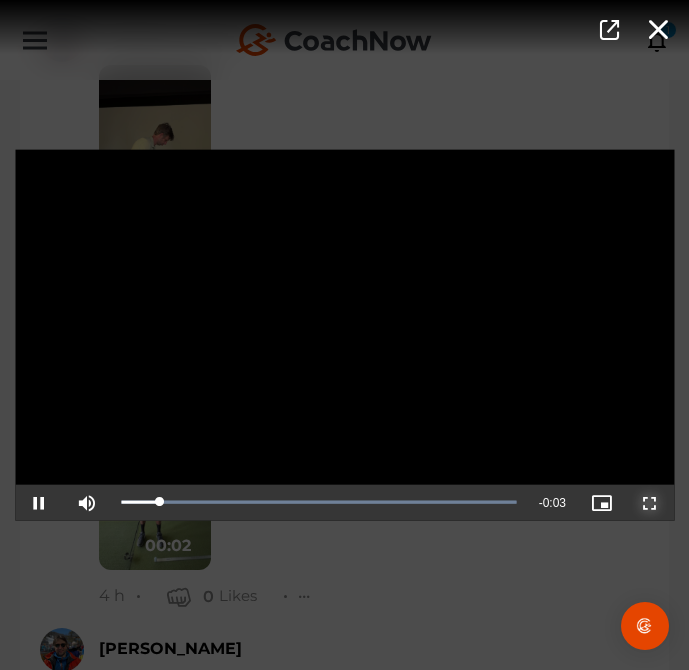 click at bounding box center (650, 502) 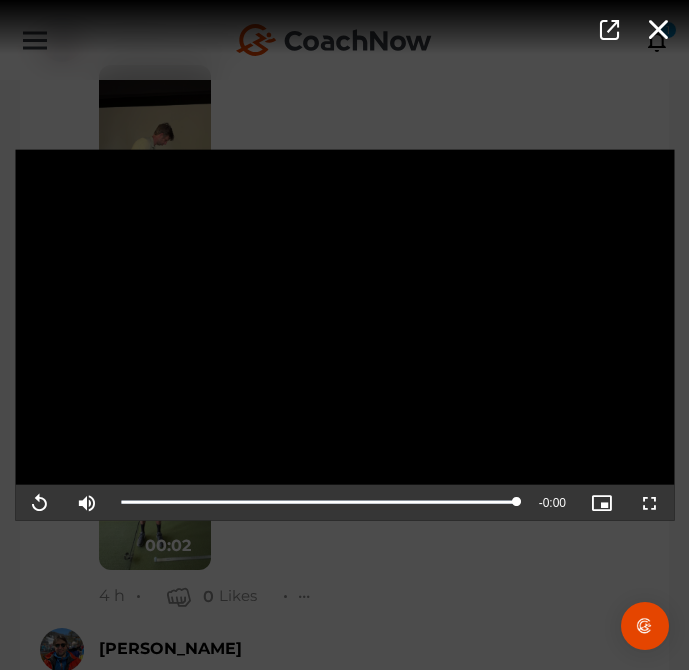 click on "Video Player is loading. Play Video Replay Mute Current Time  0:03 / Duration  0:03 Loaded :  100.00% 0:03 Stream Type  LIVE Seek to live, currently playing live LIVE Remaining Time  - 0:00   Playback Rate 1x Chapters Chapters Descriptions descriptions off , selected Captions captions settings , opens captions settings dialog captions off , selected Audio Track Picture-in-Picture Non-Fullscreen This is a modal window. Beginning of dialog window. Escape will cancel and close the window. Text Color White Black [PERSON_NAME] Blue Yellow Magenta Cyan Transparency Opaque Semi-Transparent Background Color Black White [PERSON_NAME] Blue Yellow Magenta Cyan Transparency Opaque Semi-Transparent Transparent Window Color Black White [PERSON_NAME] Blue Yellow Magenta Cyan Transparency Transparent Semi-Transparent Opaque Font Size 50% 75% 100% 125% 150% 175% 200% 300% 400% Text Edge Style None Raised Depressed Uniform Dropshadow Font Family Casual" at bounding box center (344, 335) 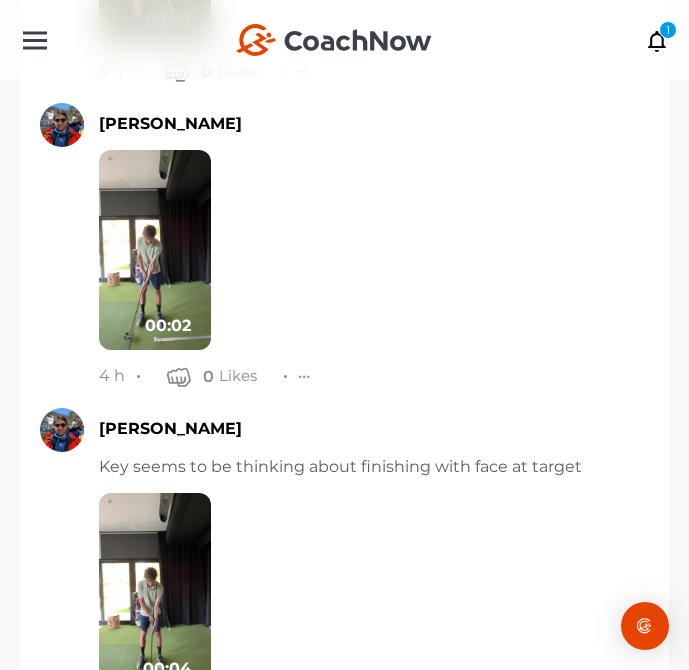 scroll, scrollTop: 2528, scrollLeft: 0, axis: vertical 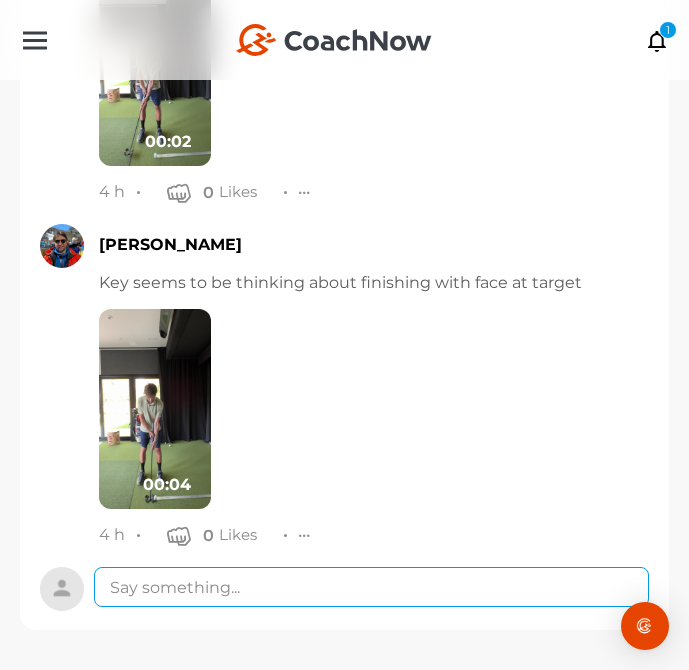 click at bounding box center [371, 587] 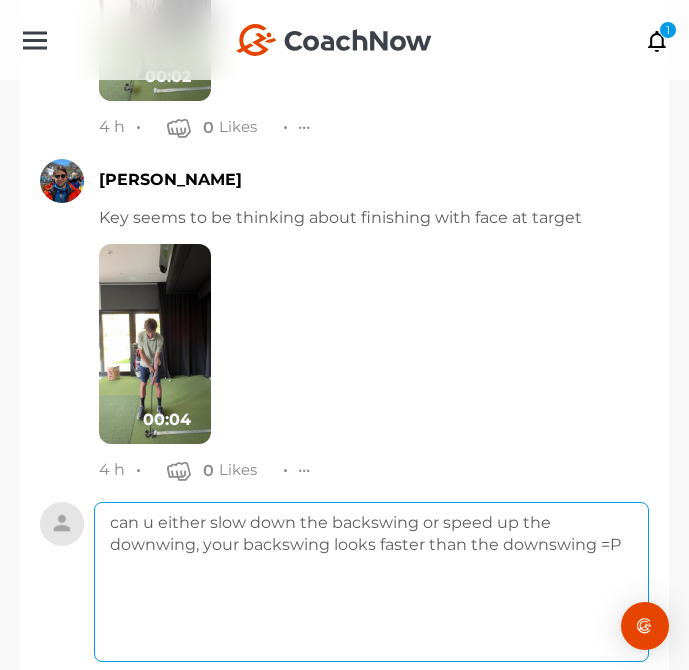 click on "can u either slow down the backswing or speed up the downwing, your backswing looks faster than the downswing =P" at bounding box center (371, 582) 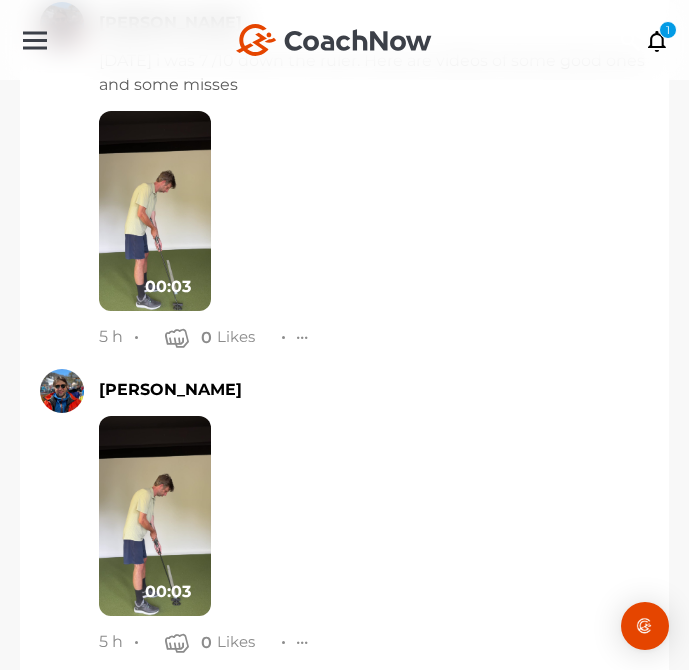 scroll, scrollTop: 1549, scrollLeft: 0, axis: vertical 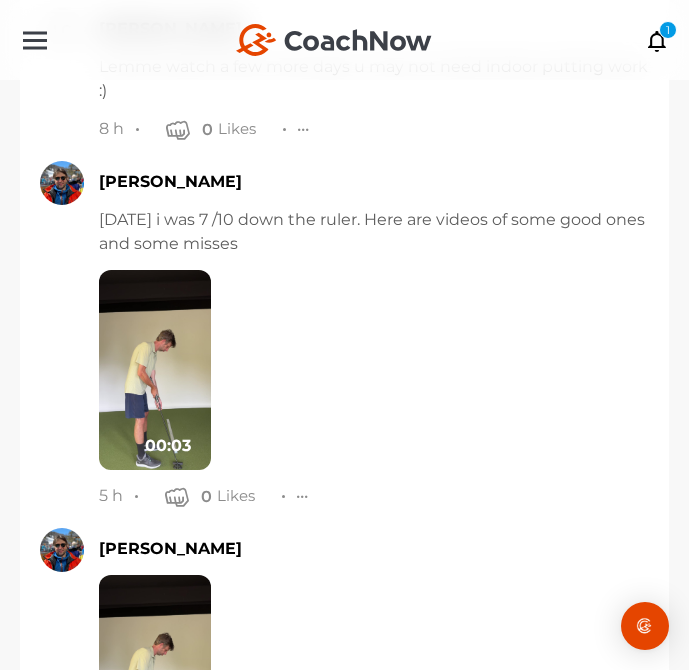 type on "can u either slow down the backswing or speed up the downswing, your backswing looks faster than the downswing =P" 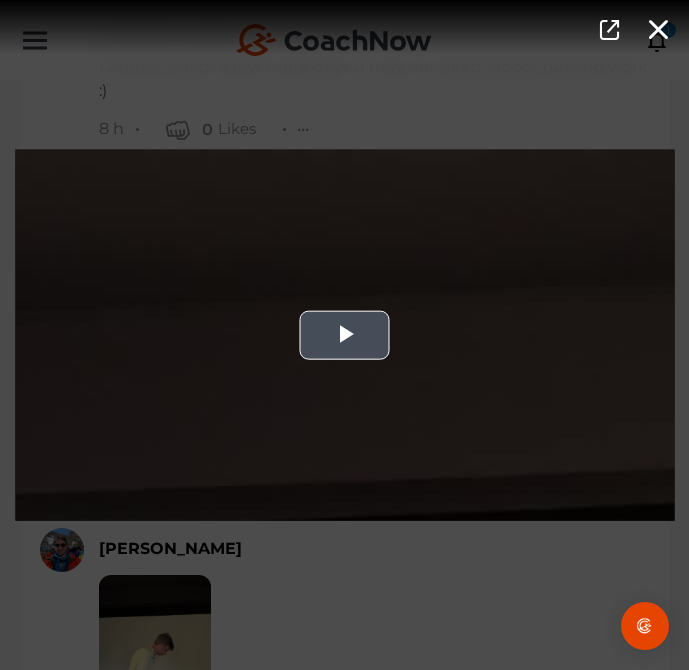 click at bounding box center (344, 335) 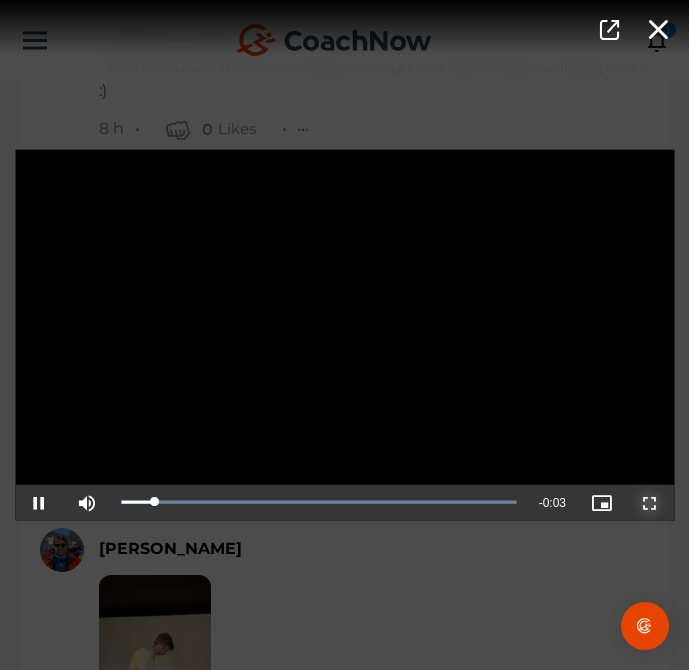 click at bounding box center (650, 502) 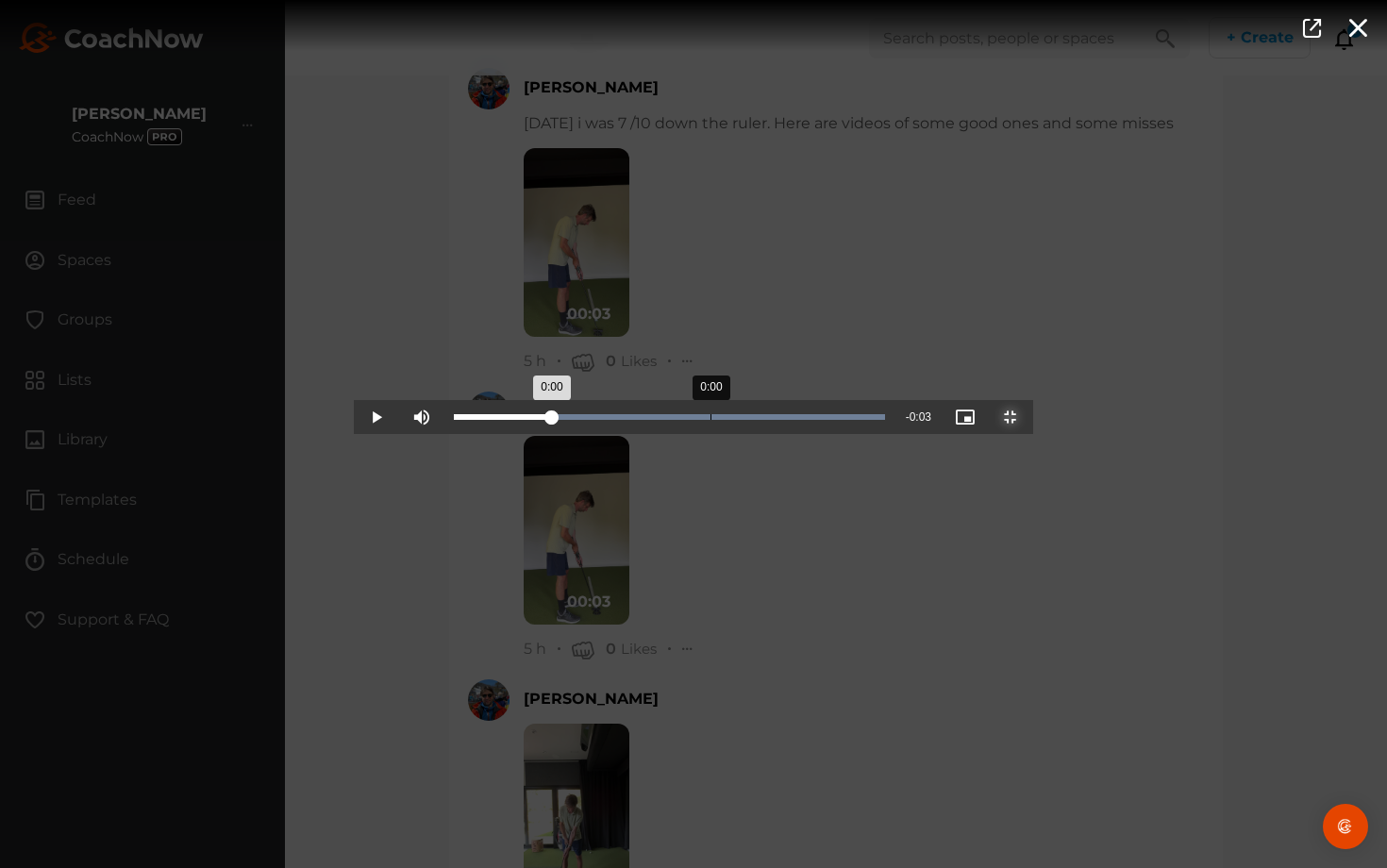 drag, startPoint x: 541, startPoint y: 867, endPoint x: 355, endPoint y: 867, distance: 186 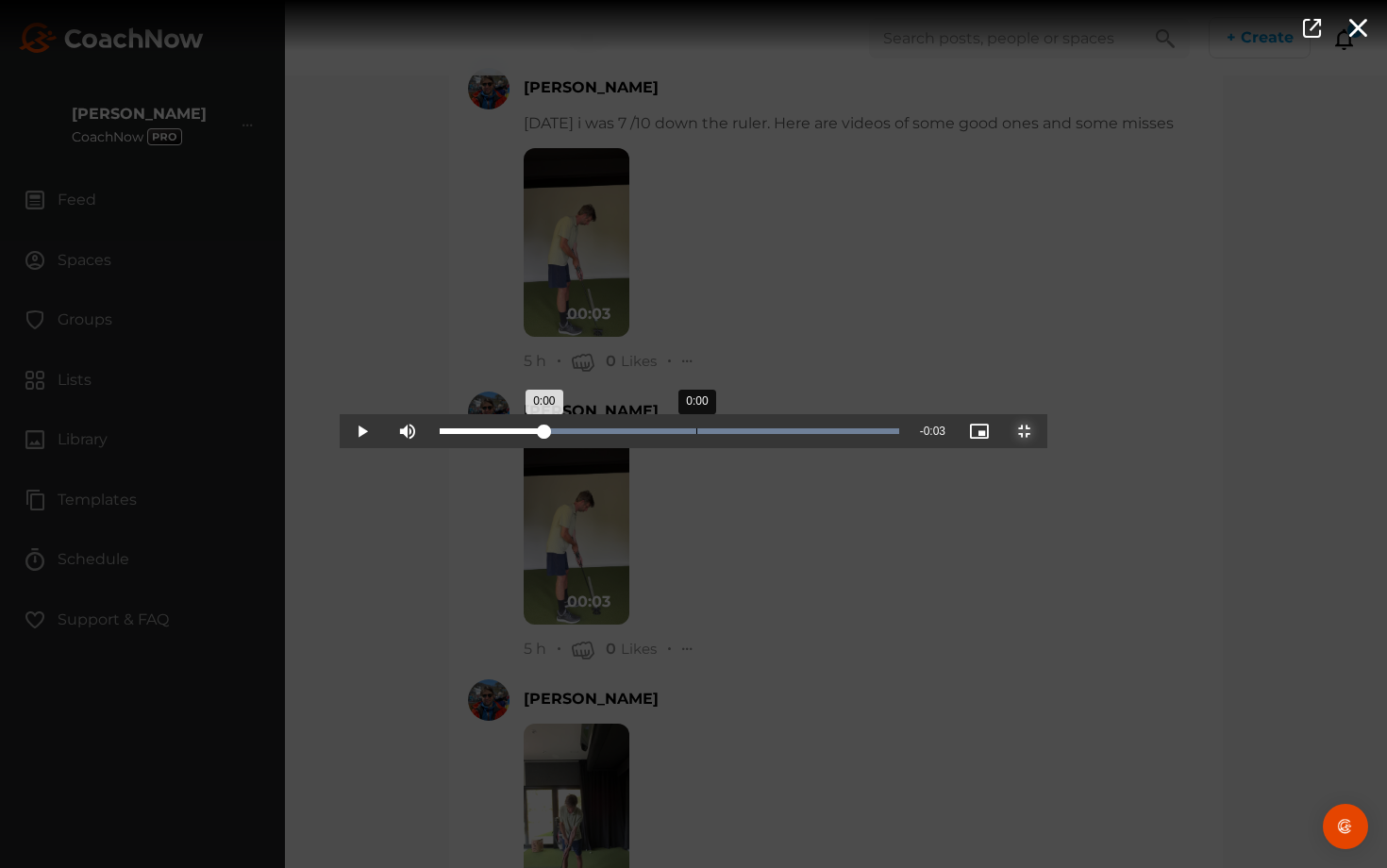 click on "Loaded :  100.00% 0:00 0:00" at bounding box center (669, 431) 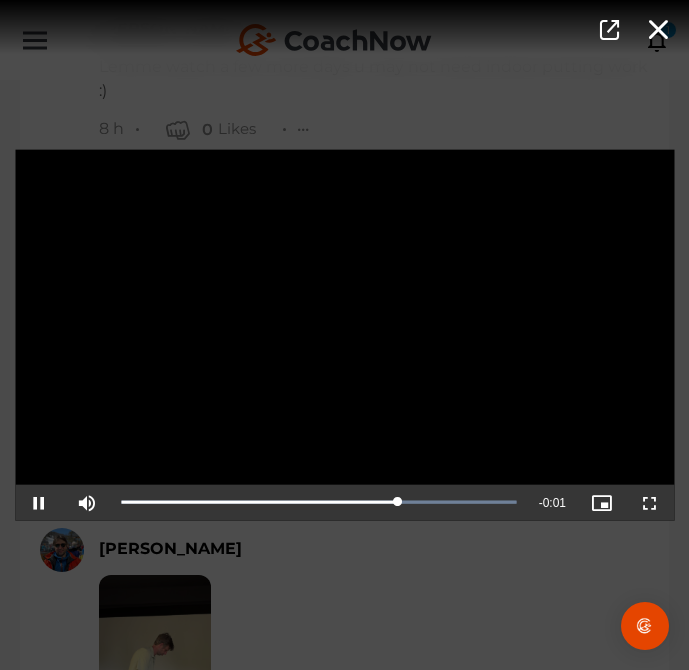 click on "Video Player is loading. Play Video Pause Mute Current Time  0:02 / Duration  0:03 Loaded :  100.00% 0:00 0:02 Stream Type  LIVE Seek to live, currently playing live LIVE Remaining Time  - 0:01   Playback Rate 1x Chapters Chapters Descriptions descriptions off , selected Captions captions settings , opens captions settings dialog captions off , selected Audio Track Picture-in-Picture Non-Fullscreen This is a modal window. Beginning of dialog window. Escape will cancel and close the window. Text Color White Black [PERSON_NAME] Blue Yellow Magenta Cyan Transparency Opaque Semi-Transparent Background Color Black White [PERSON_NAME] Blue Yellow Magenta Cyan Transparency Opaque Semi-Transparent Transparent Window Color Black White [PERSON_NAME] Blue Yellow Magenta Cyan Transparency Transparent Semi-Transparent Opaque Font Size 50% 75% 100% 125% 150% 175% 200% 300% 400% Text Edge Style None Raised Depressed Uniform Dropshadow Font Family" at bounding box center [344, 335] 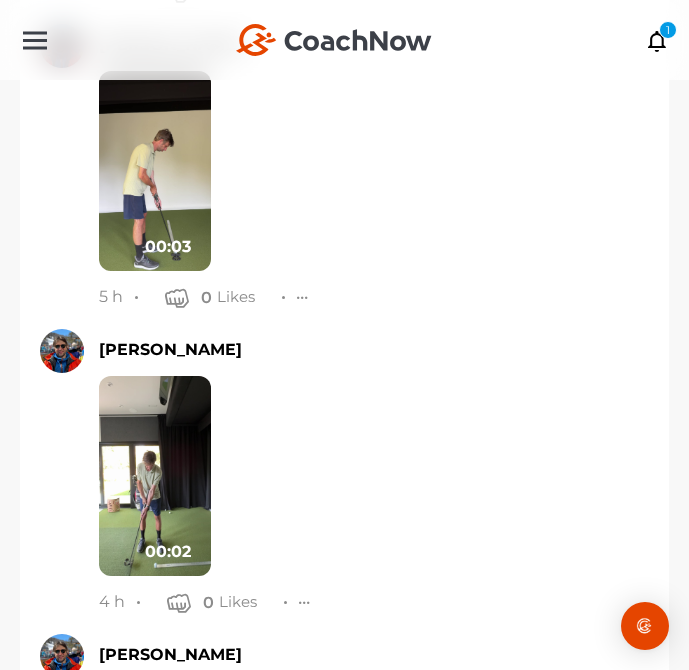 scroll, scrollTop: 2765, scrollLeft: 0, axis: vertical 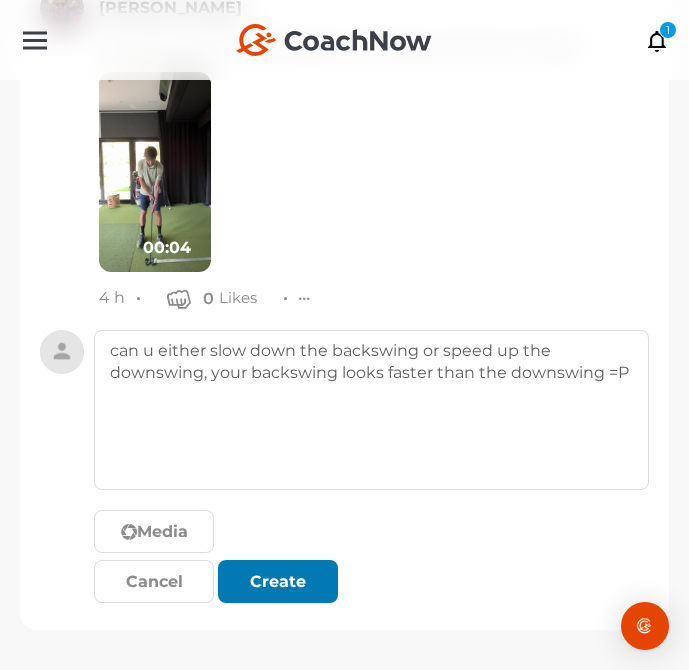 click at bounding box center [278, 582] 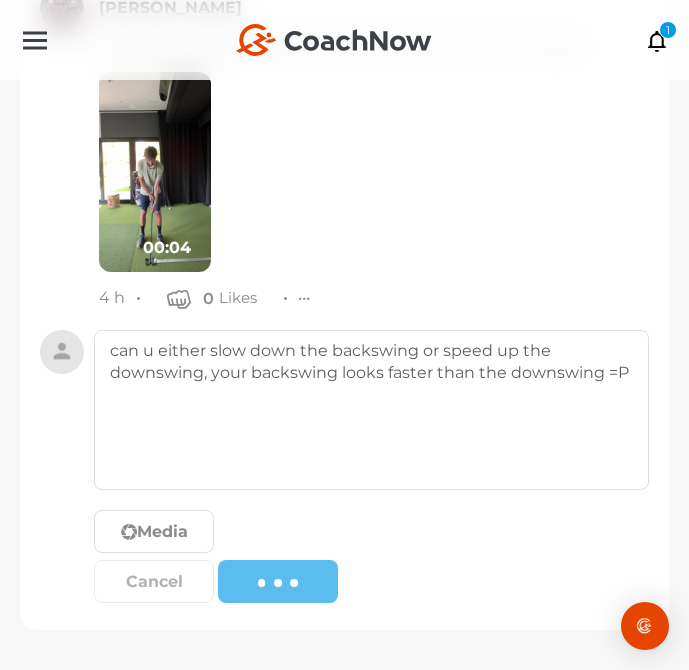 type 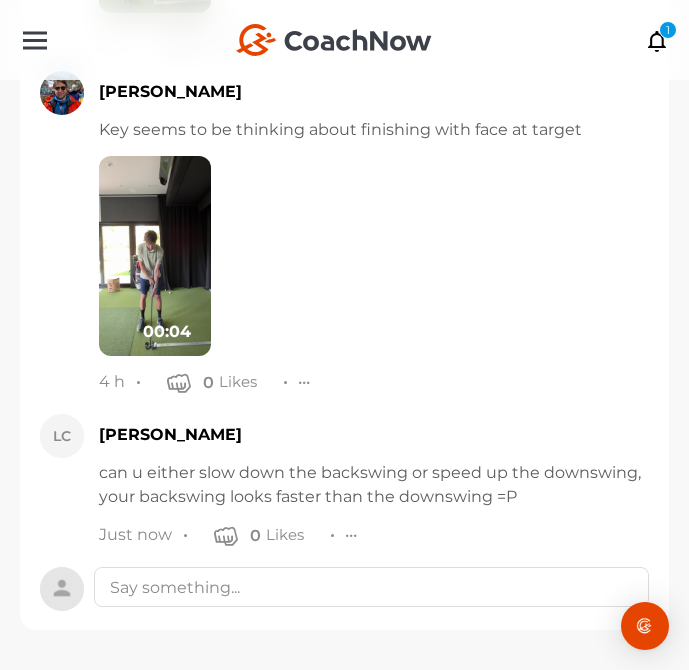 scroll, scrollTop: 2624, scrollLeft: 0, axis: vertical 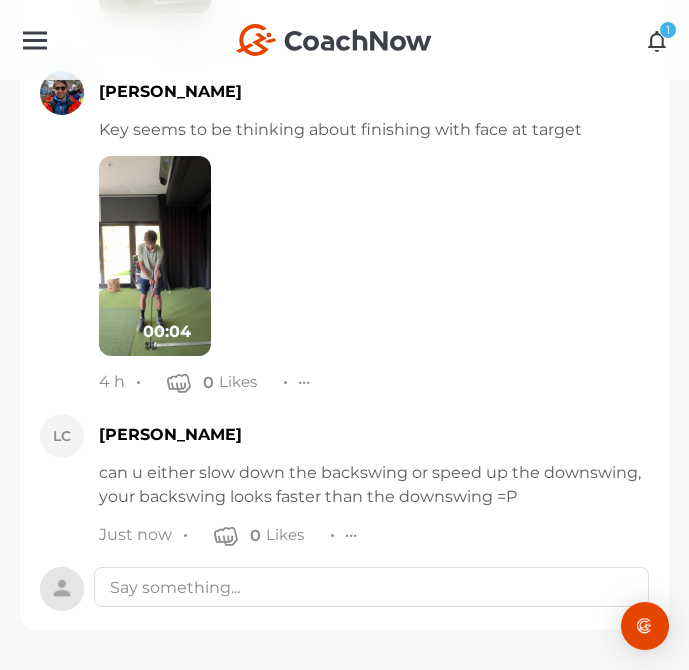 click at bounding box center [657, 40] 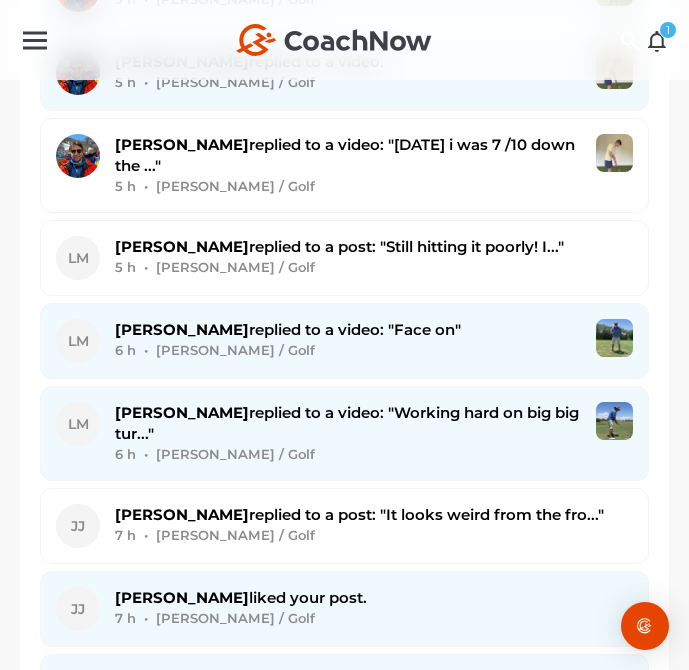 scroll, scrollTop: 0, scrollLeft: 0, axis: both 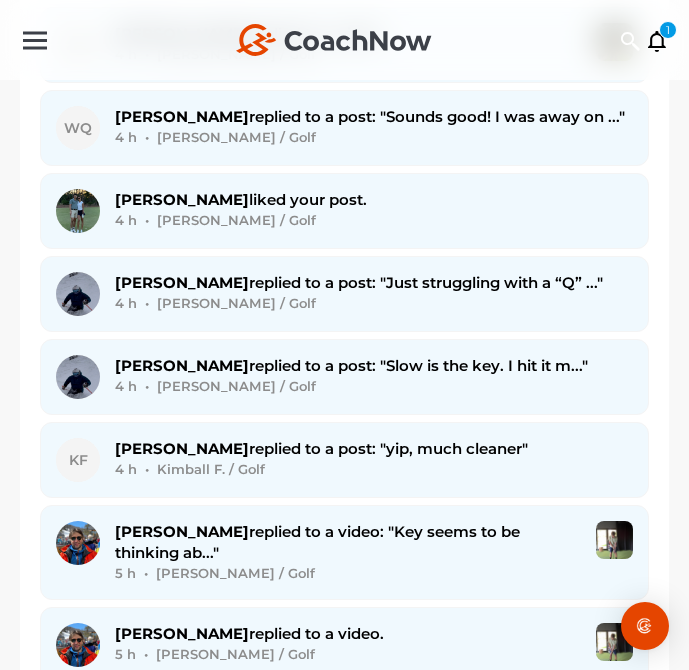 click on "[PERSON_NAME]  replied to a post: "yip, much cleaner"" at bounding box center [321, 448] 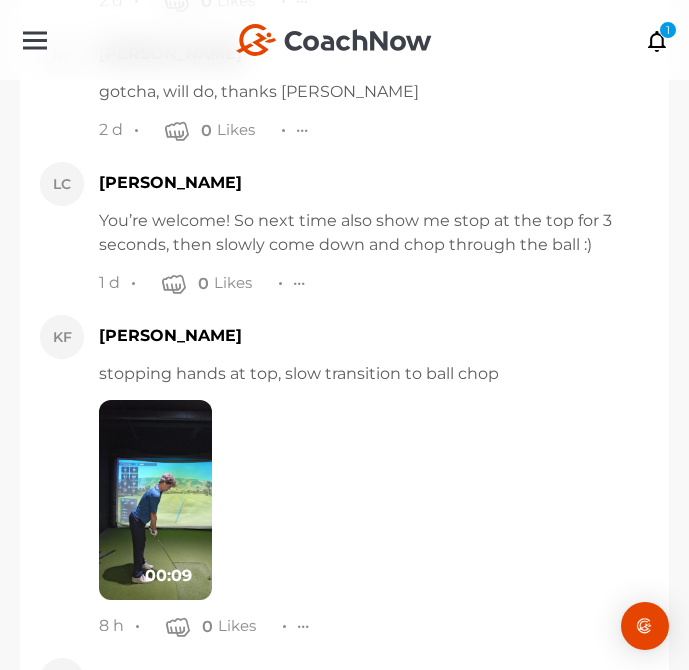 scroll, scrollTop: 6626, scrollLeft: 0, axis: vertical 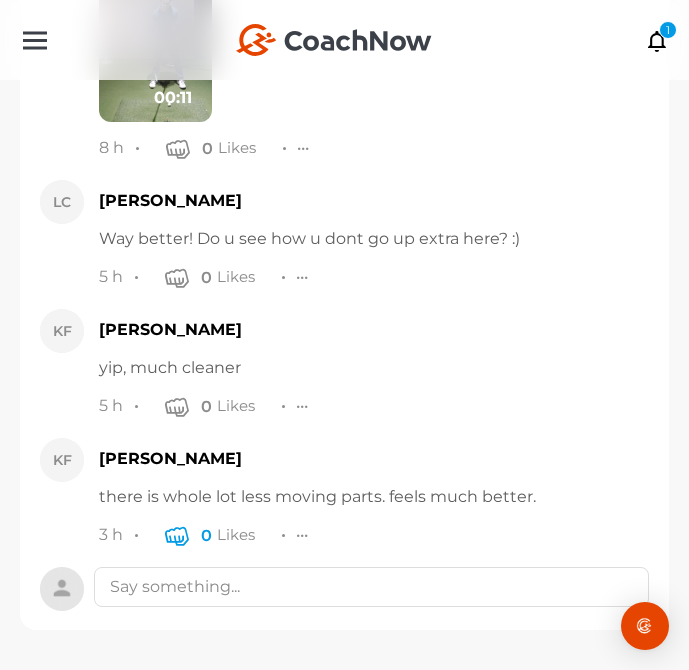 click at bounding box center (177, 535) 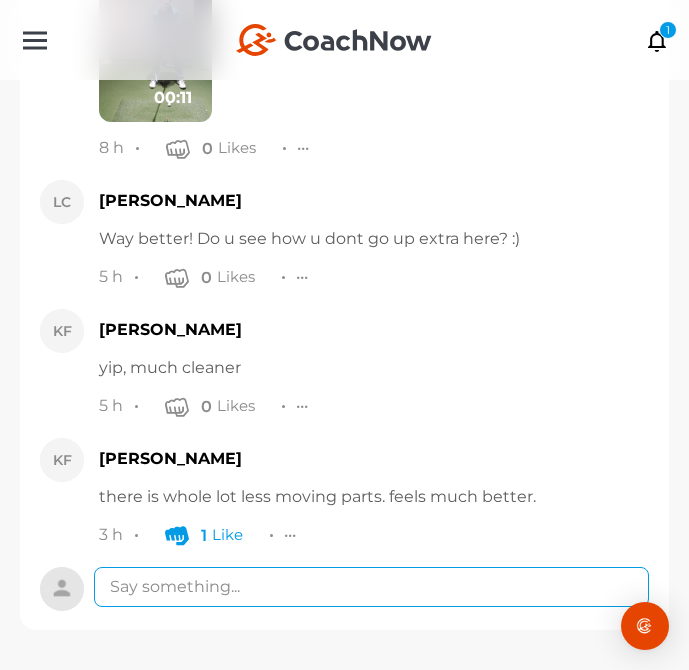 click at bounding box center (371, 587) 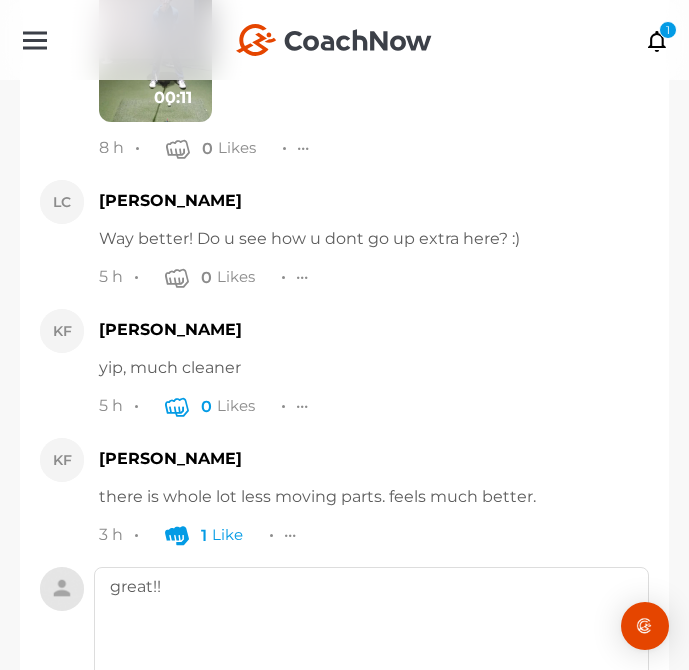 click at bounding box center (177, 406) 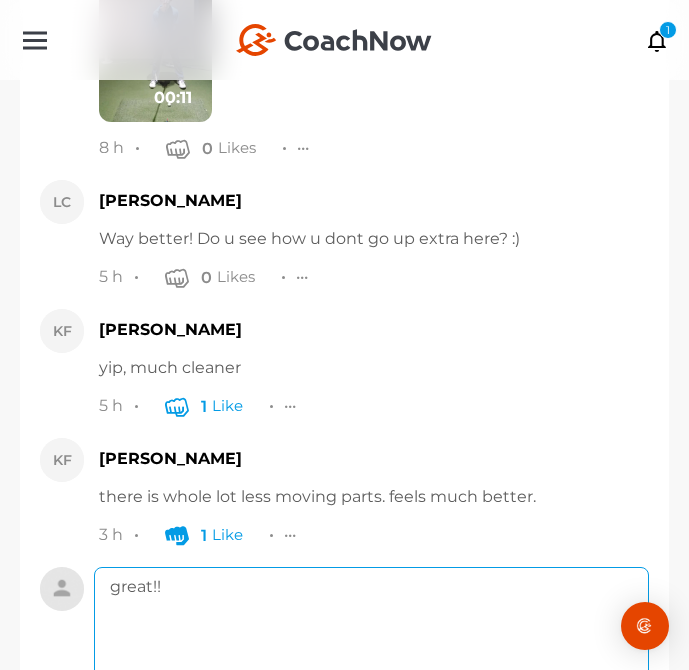 click on "great!!" at bounding box center (371, 647) 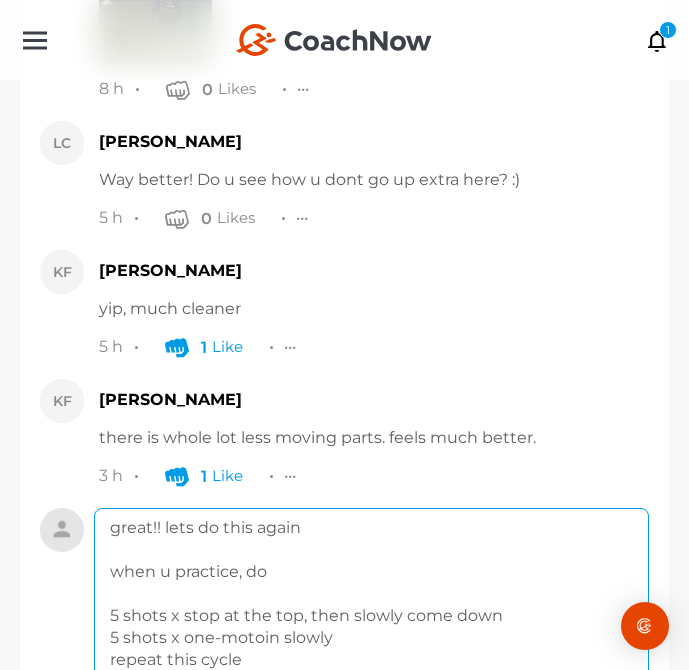 scroll, scrollTop: 6729, scrollLeft: 0, axis: vertical 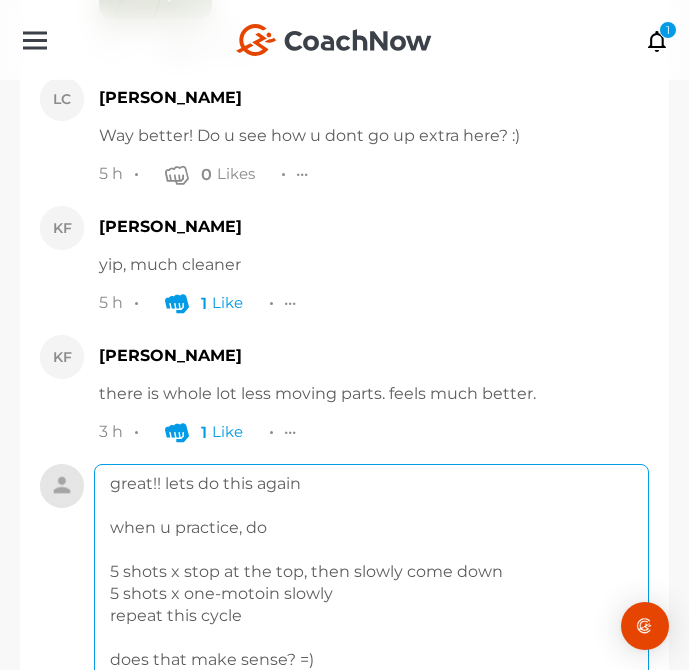 click on "great!! lets do this again
when u practice, do
5 shots x stop at the top, then slowly come down
5 shots x one-motoin slowly
repeat this cycle
does that make sense? =)" at bounding box center [371, 572] 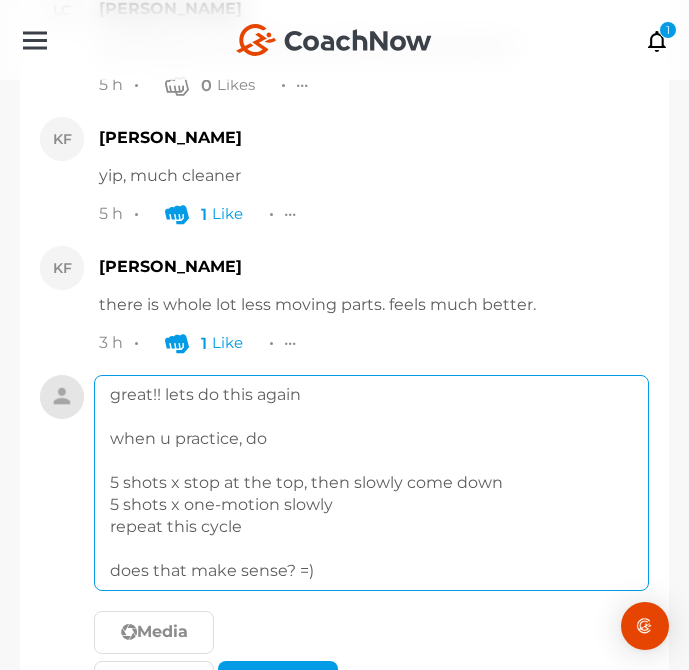 scroll, scrollTop: 6918, scrollLeft: 0, axis: vertical 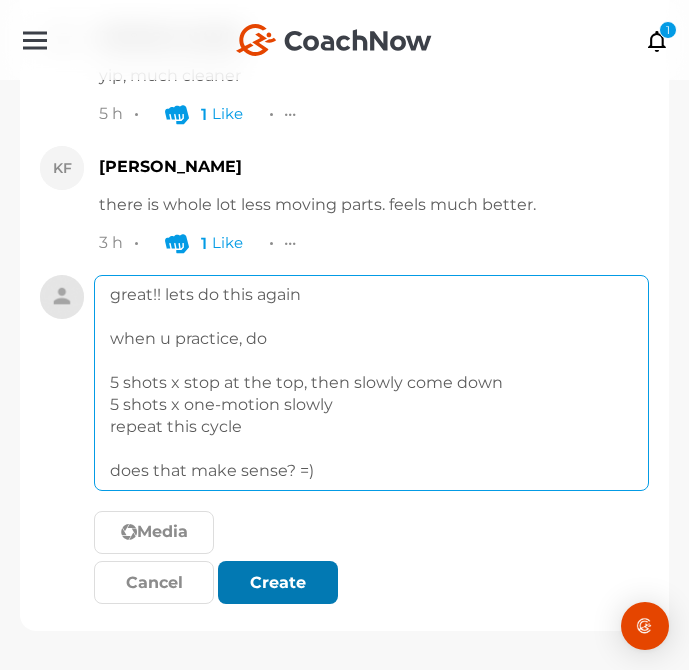 type on "great!! lets do this again
when u practice, do
5 shots x stop at the top, then slowly come down
5 shots x one-motion slowly
repeat this cycle
does that make sense? =)" 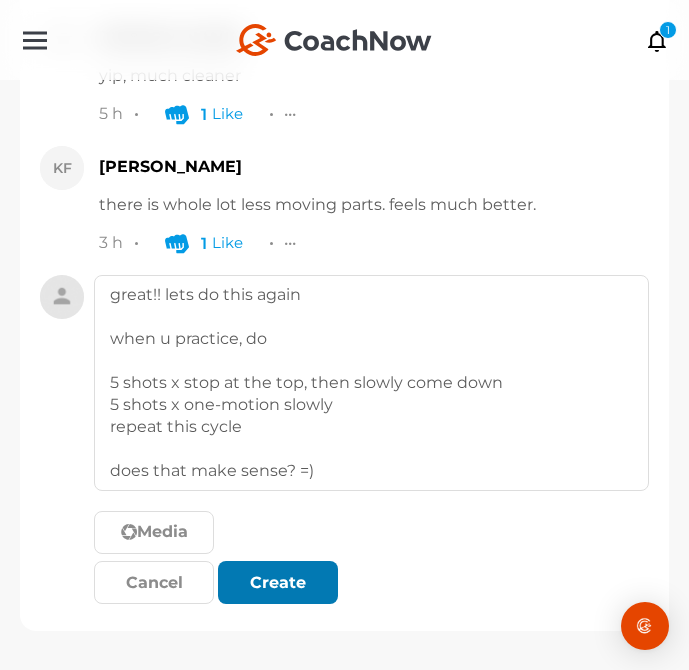 click on "Create" at bounding box center [278, 582] 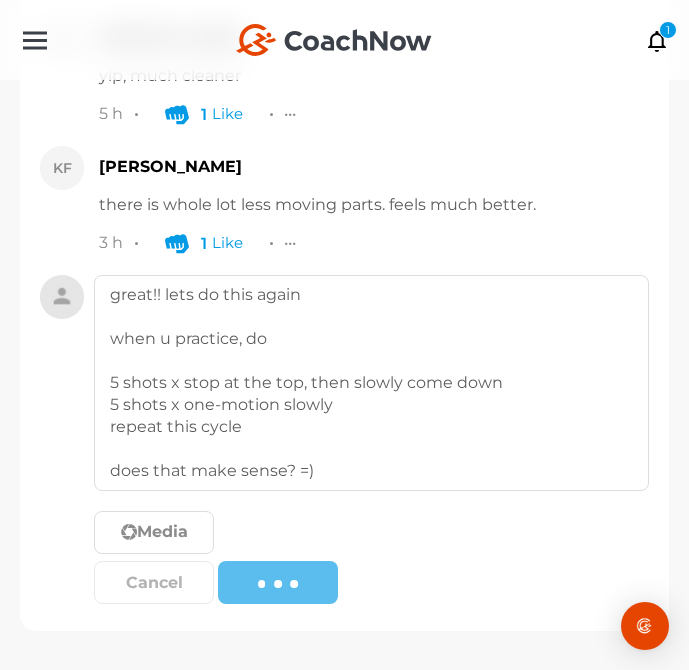 type 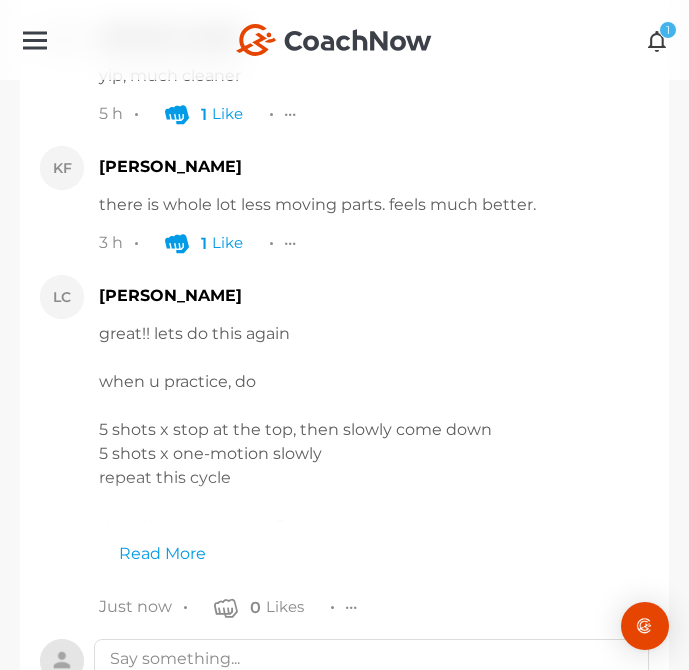 click at bounding box center [657, 40] 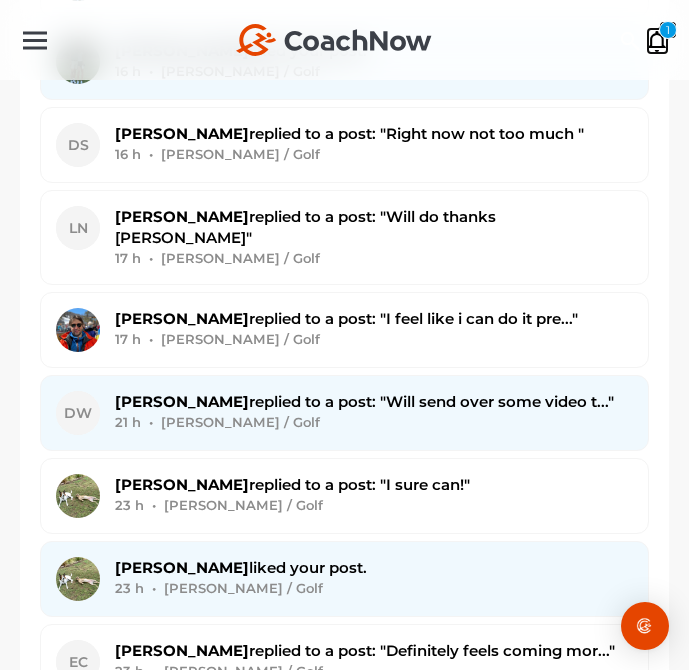 scroll, scrollTop: 0, scrollLeft: 0, axis: both 